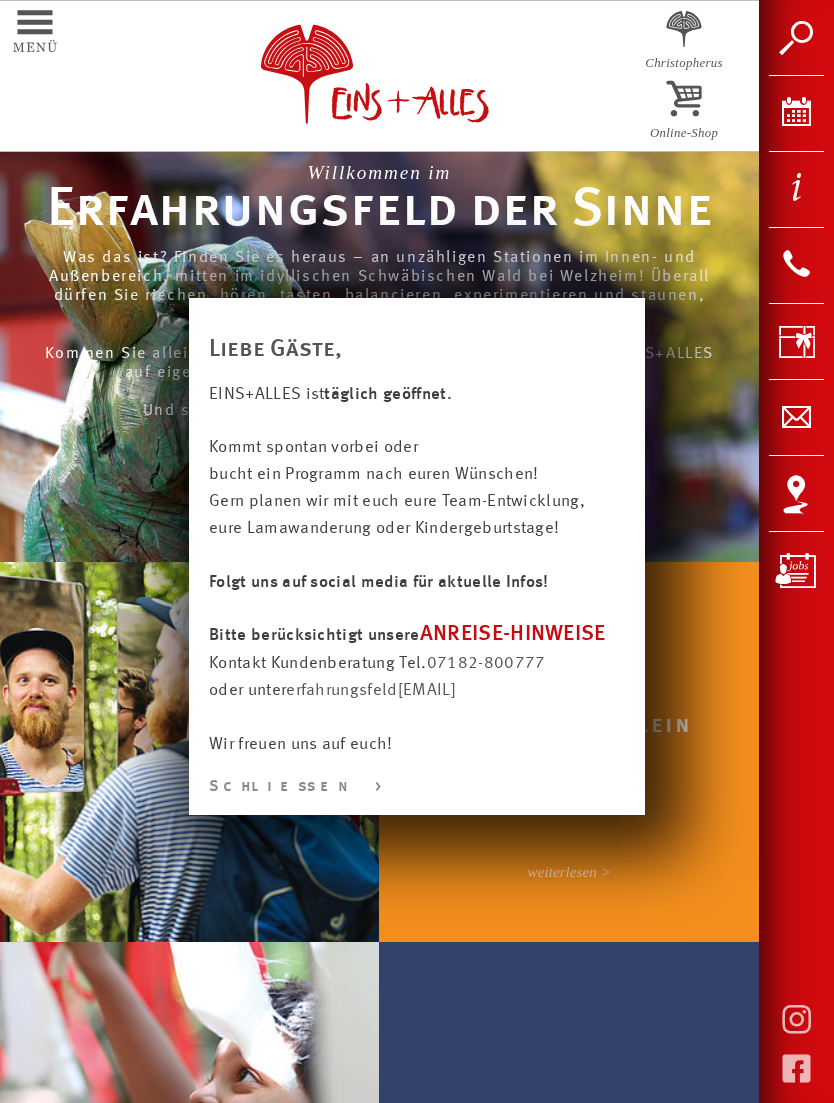 scroll, scrollTop: 0, scrollLeft: 0, axis: both 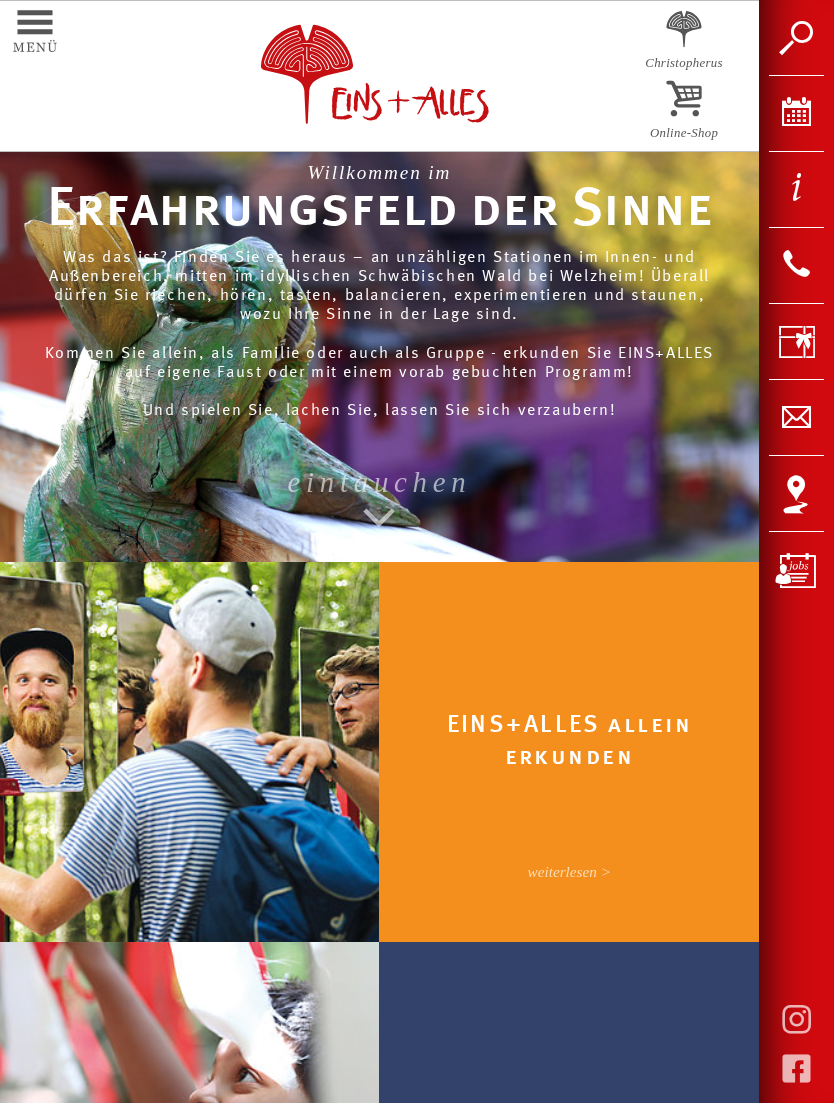 click at bounding box center (8, -47) 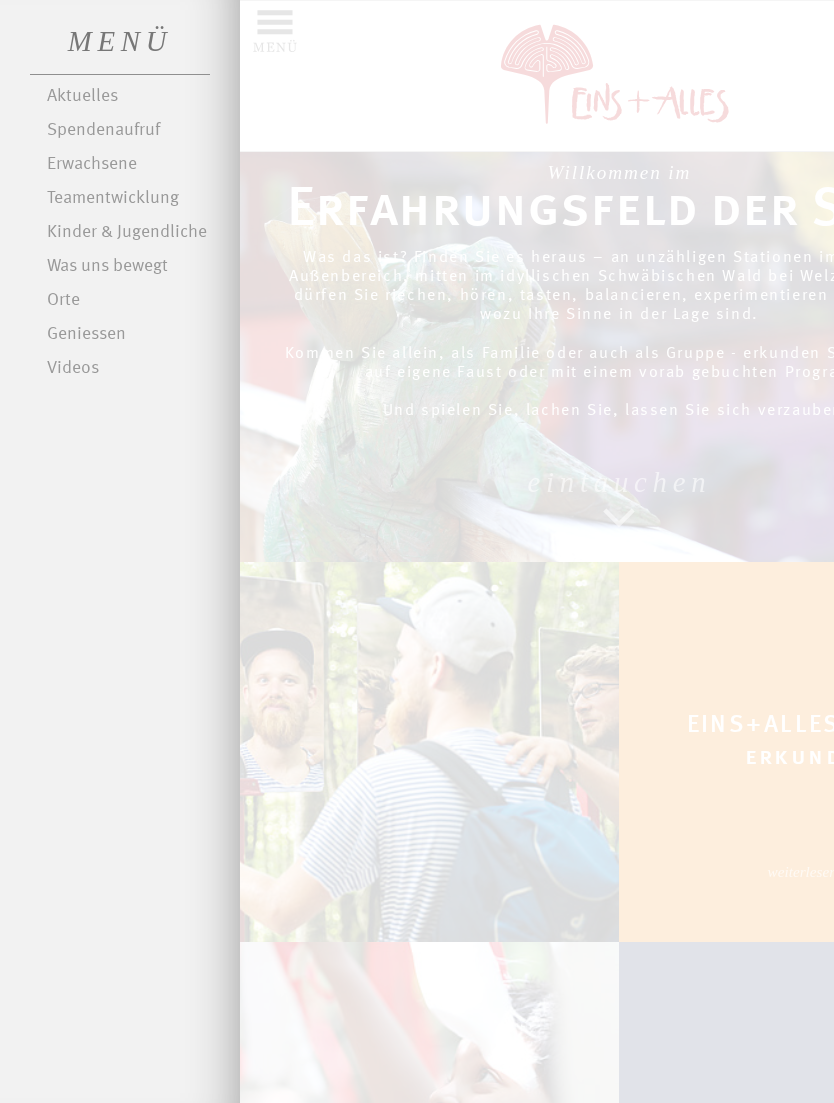 click on "Kinder & Jugendliche" at bounding box center [133, 233] 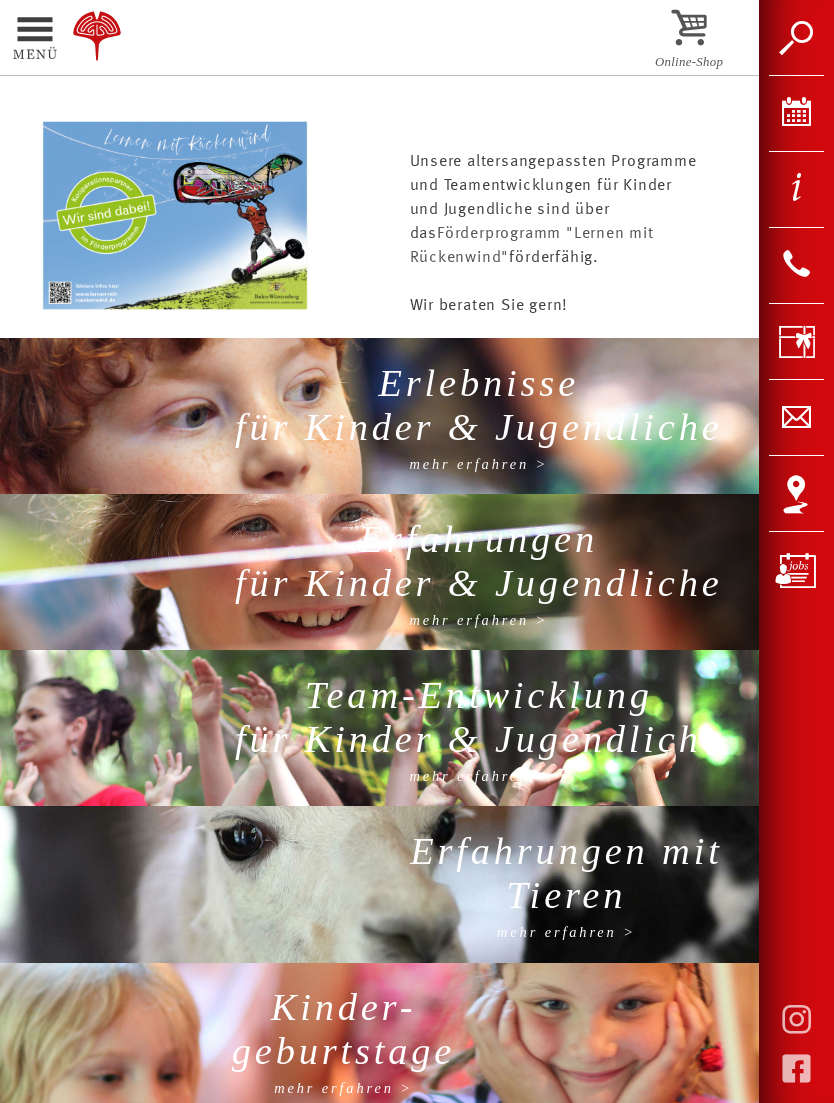 scroll, scrollTop: 1223, scrollLeft: 0, axis: vertical 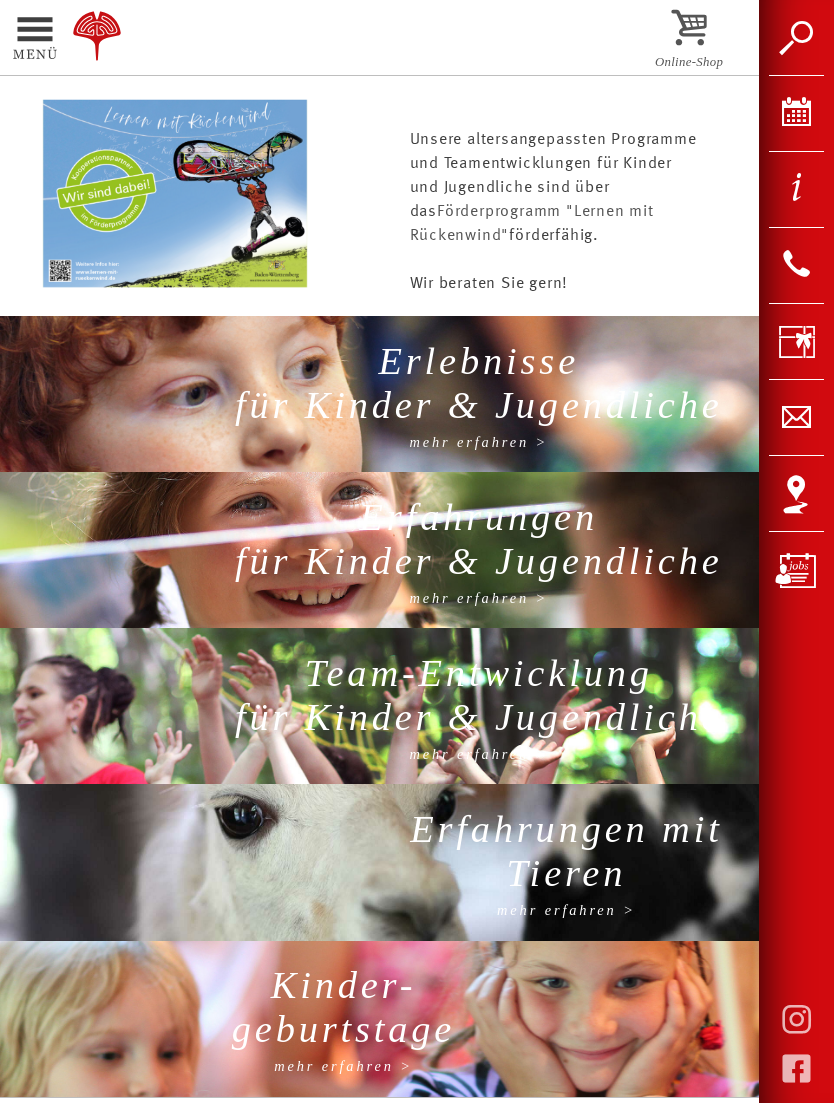 click on "Erlebnisse für Kinder & Jugendliche" at bounding box center (479, 387) 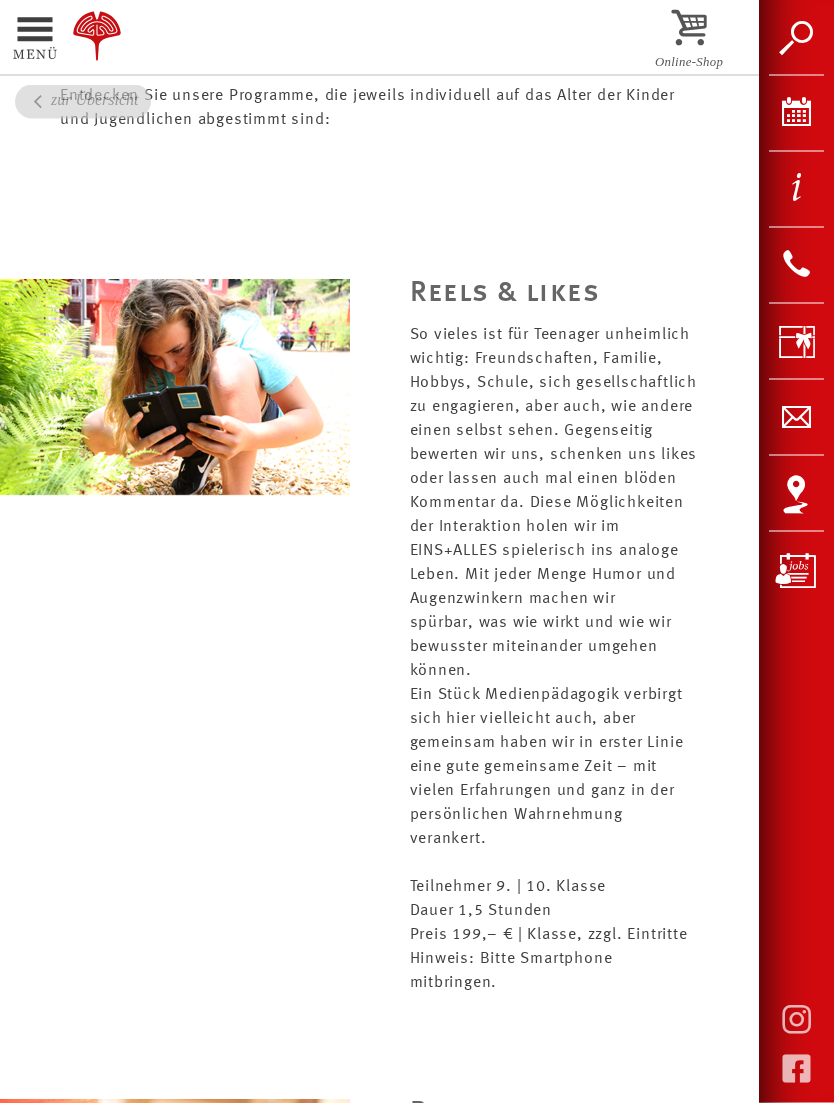 scroll, scrollTop: 499, scrollLeft: 0, axis: vertical 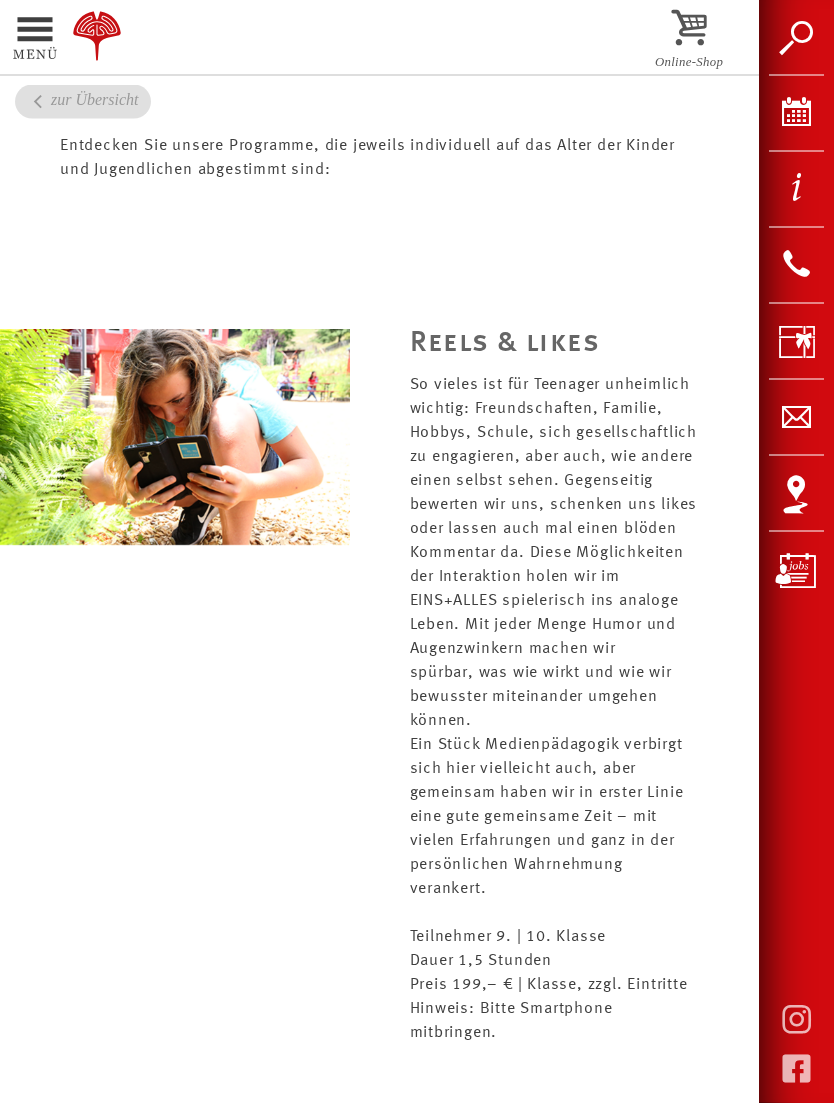 click at bounding box center (689, 26) 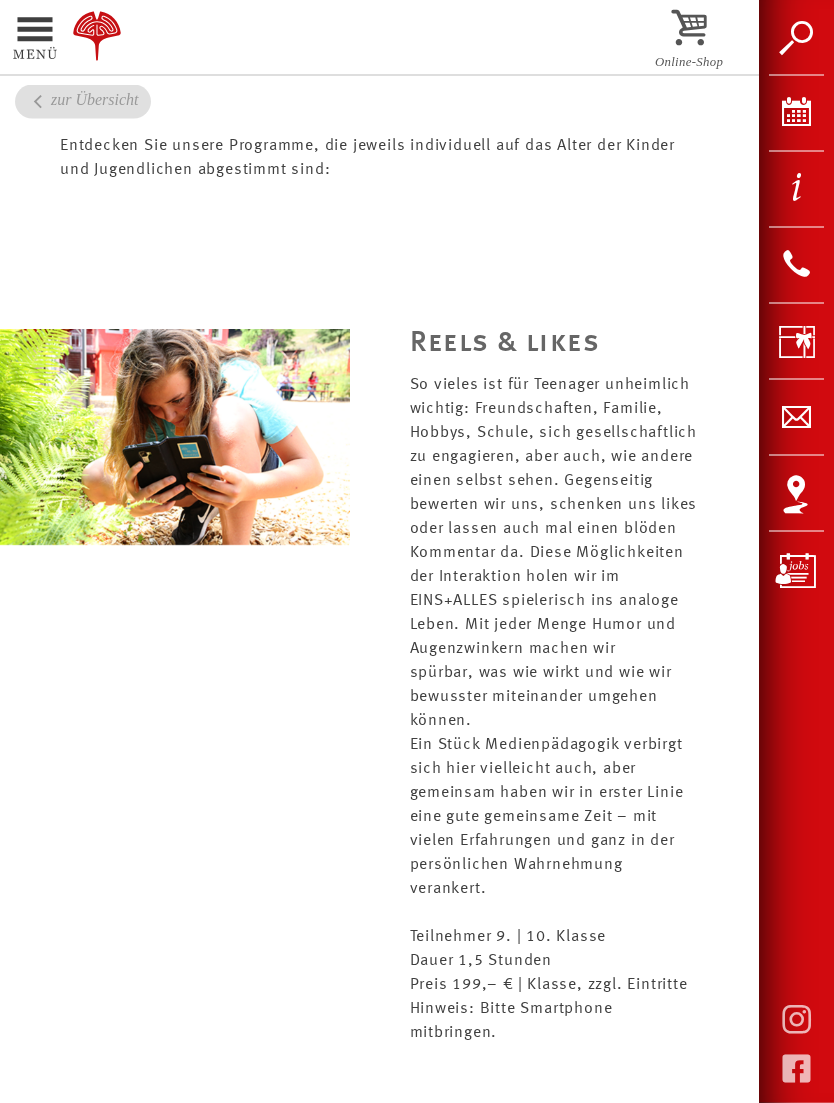 scroll, scrollTop: 500, scrollLeft: 0, axis: vertical 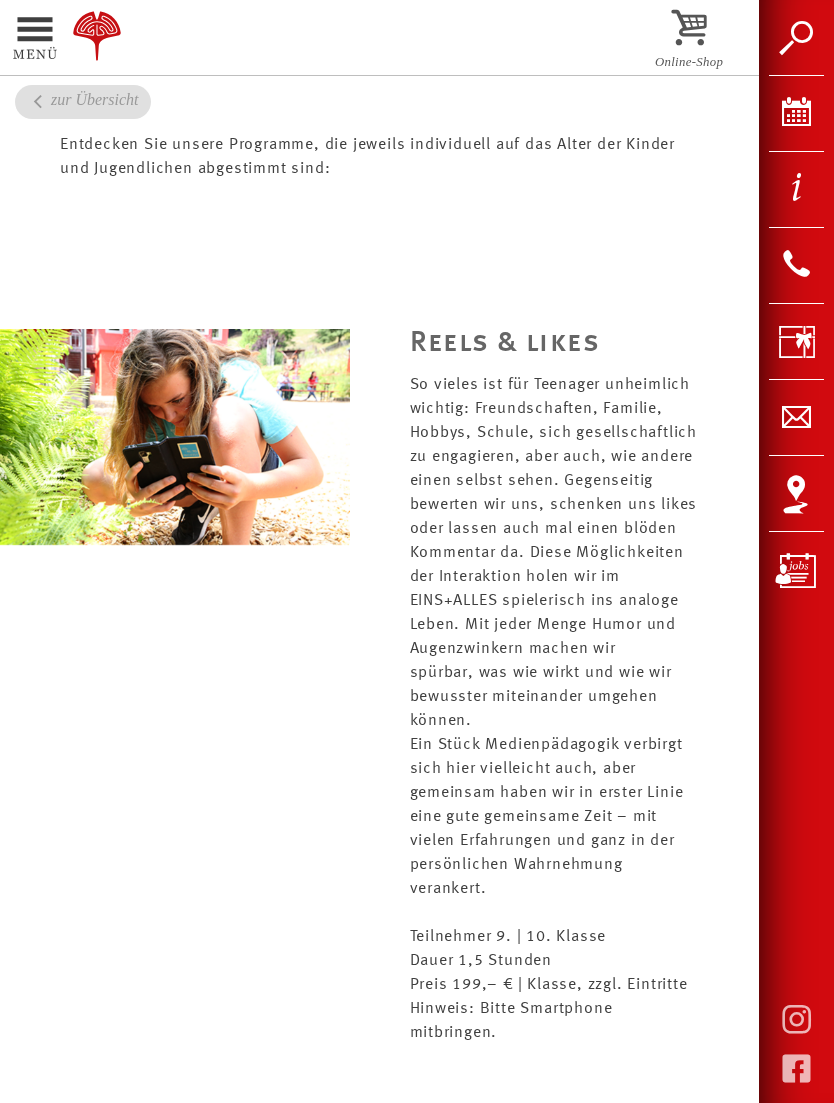 click at bounding box center (8, 40) 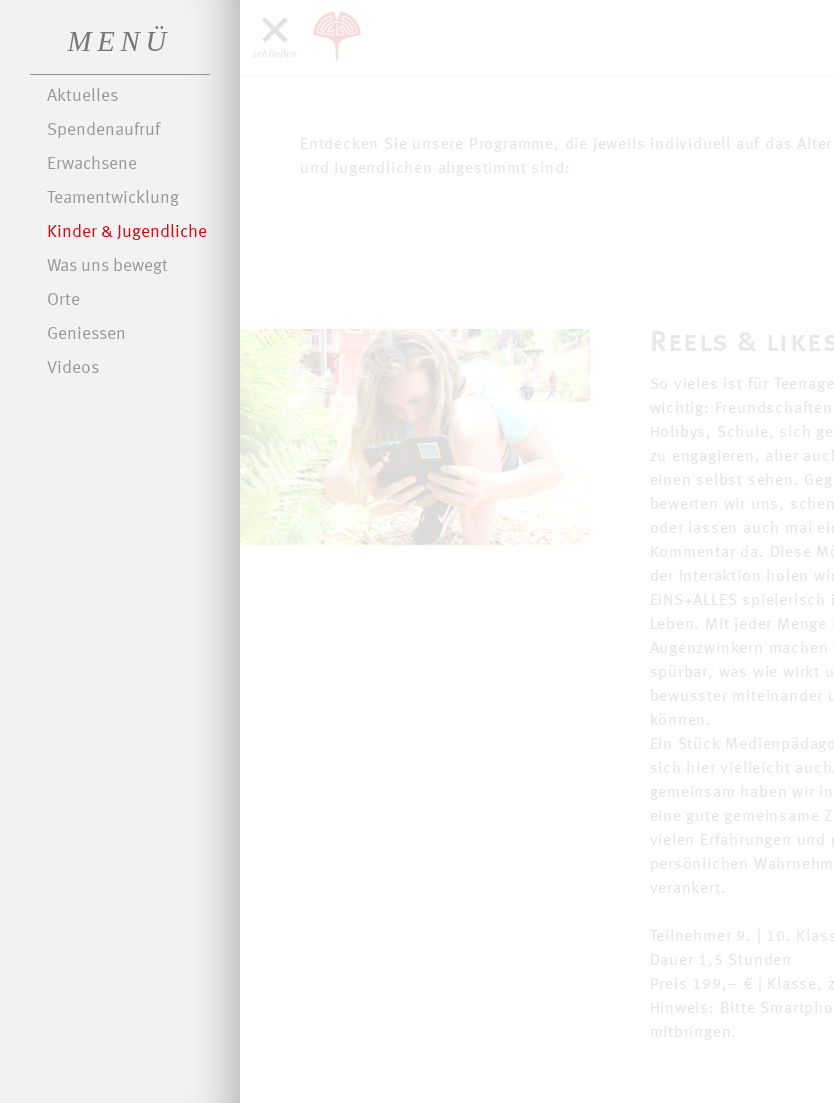 click on "Aktuelles" at bounding box center [133, 97] 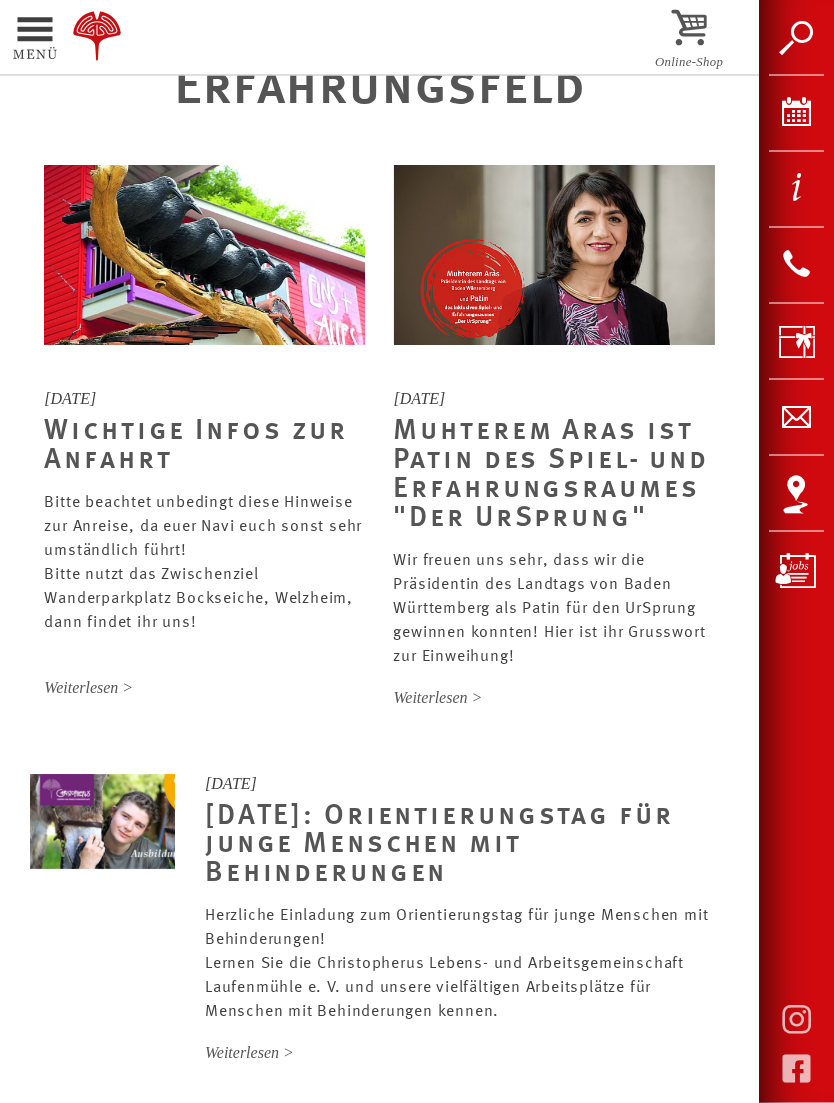 scroll, scrollTop: 0, scrollLeft: 0, axis: both 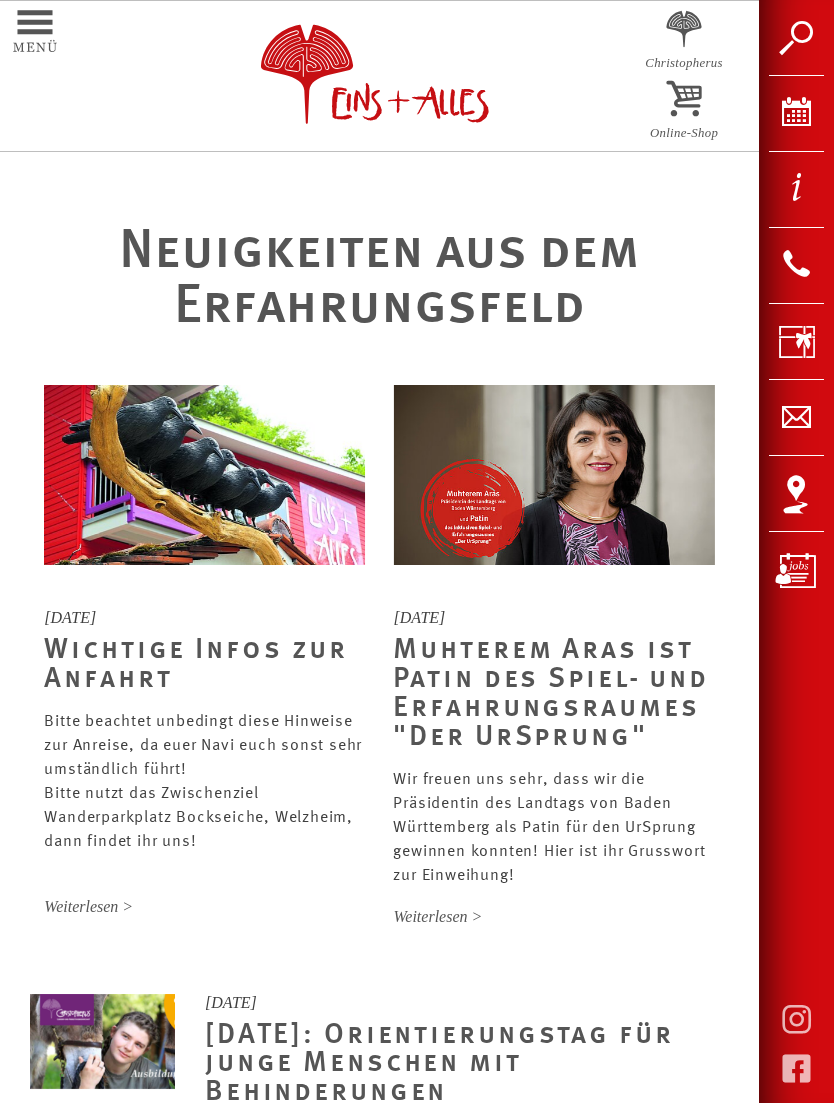 click at bounding box center (8, -47) 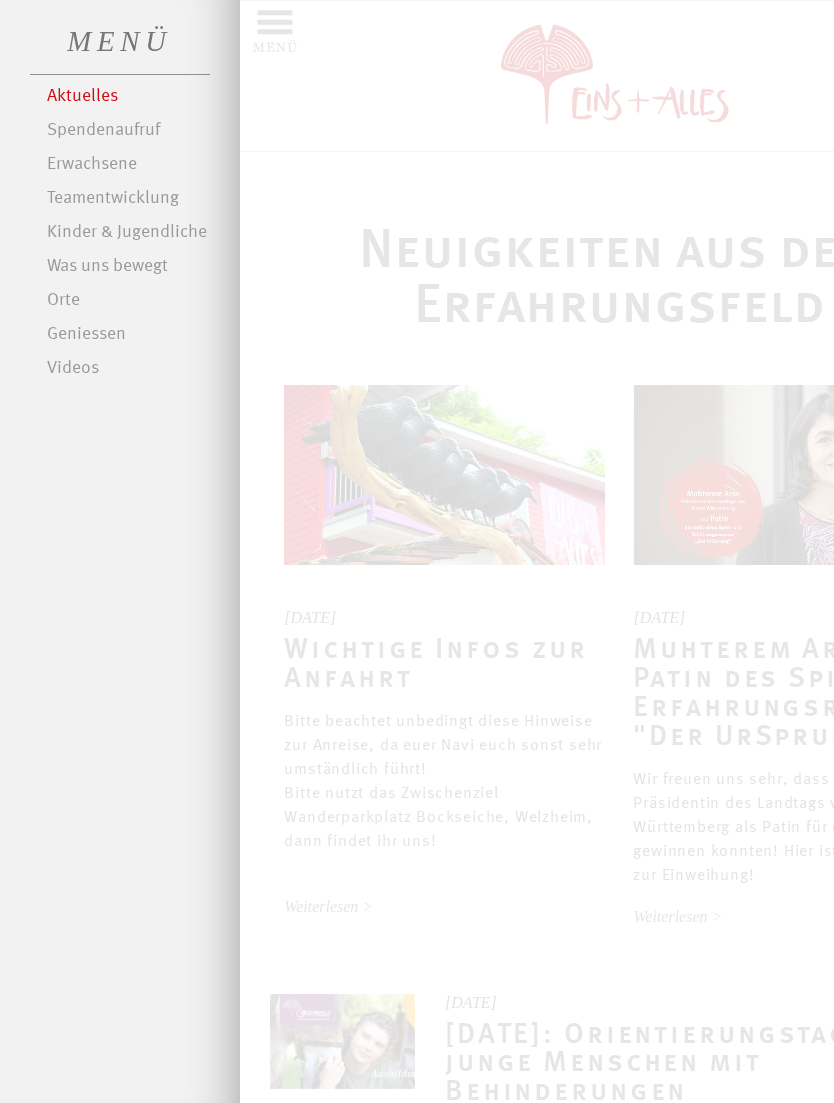 click on "Was uns bewegt" at bounding box center (133, 267) 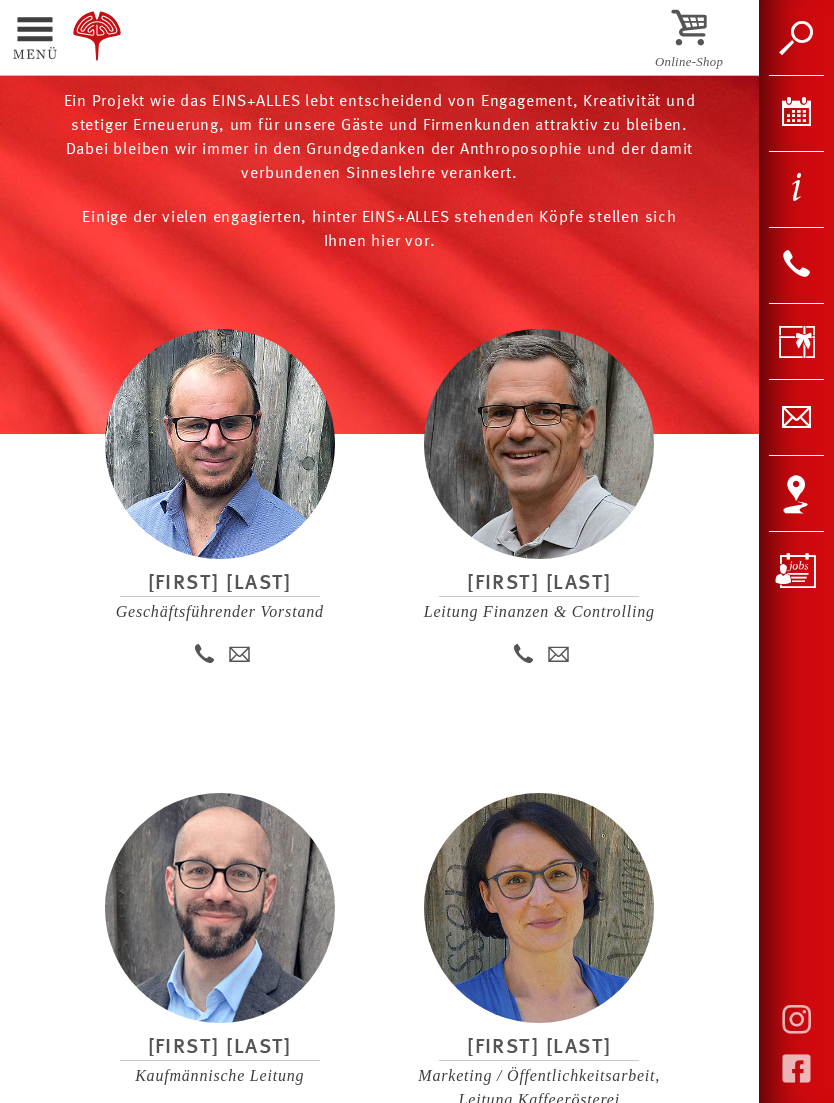 scroll, scrollTop: 6603, scrollLeft: 0, axis: vertical 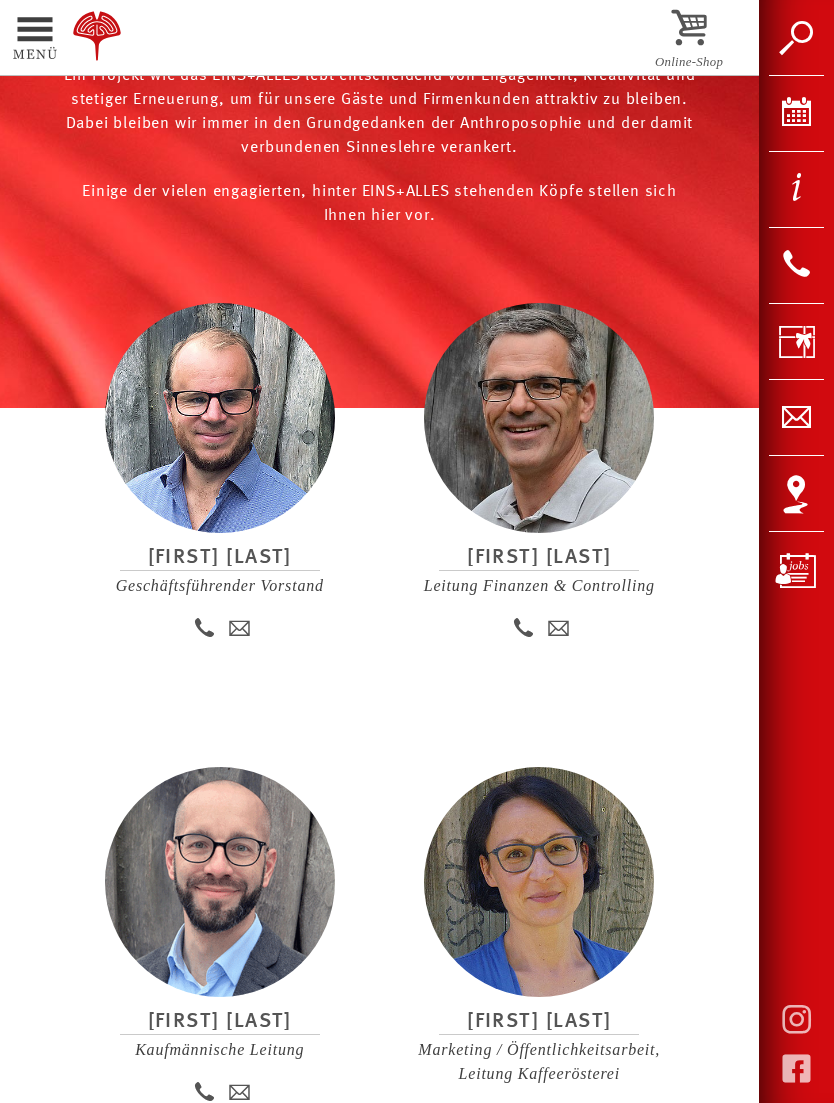 click at bounding box center [8, 40] 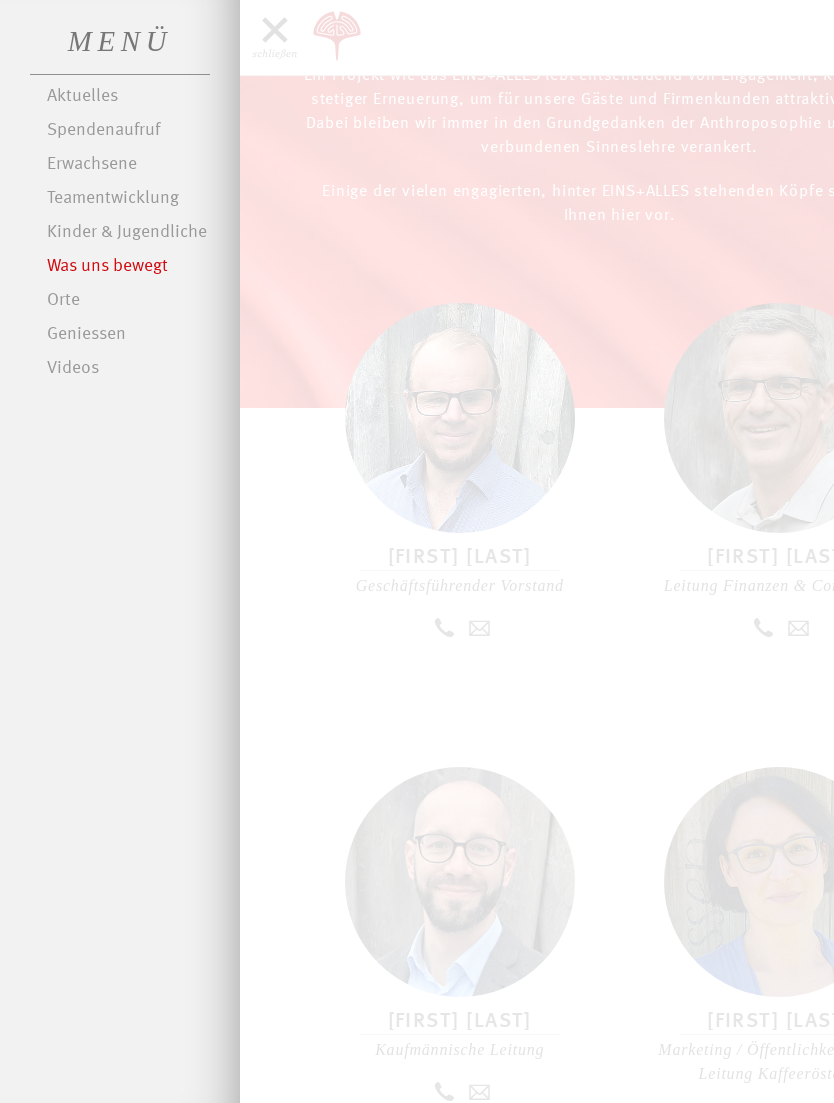 click on "Aktuelles" at bounding box center [133, 97] 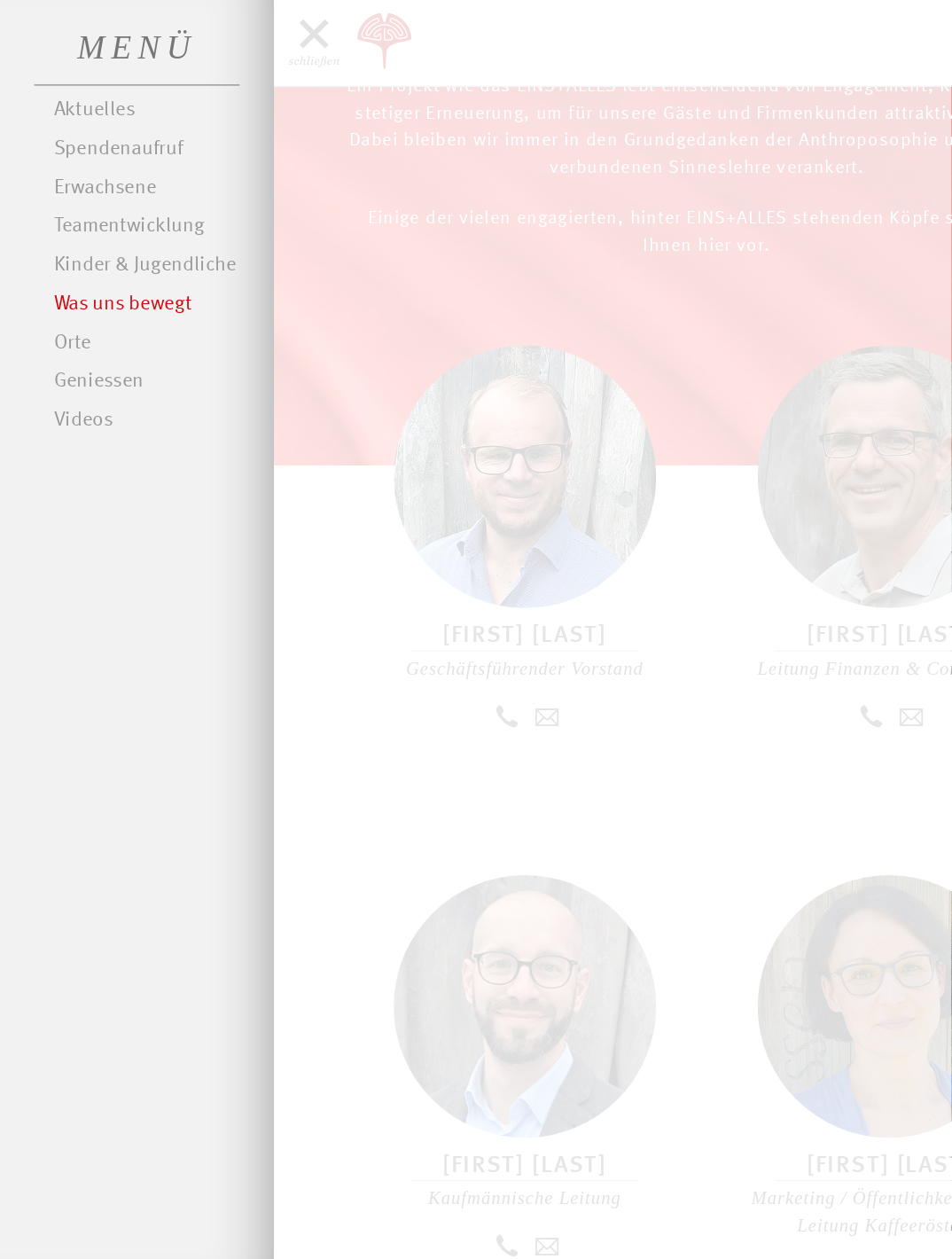 scroll, scrollTop: 5414, scrollLeft: 0, axis: vertical 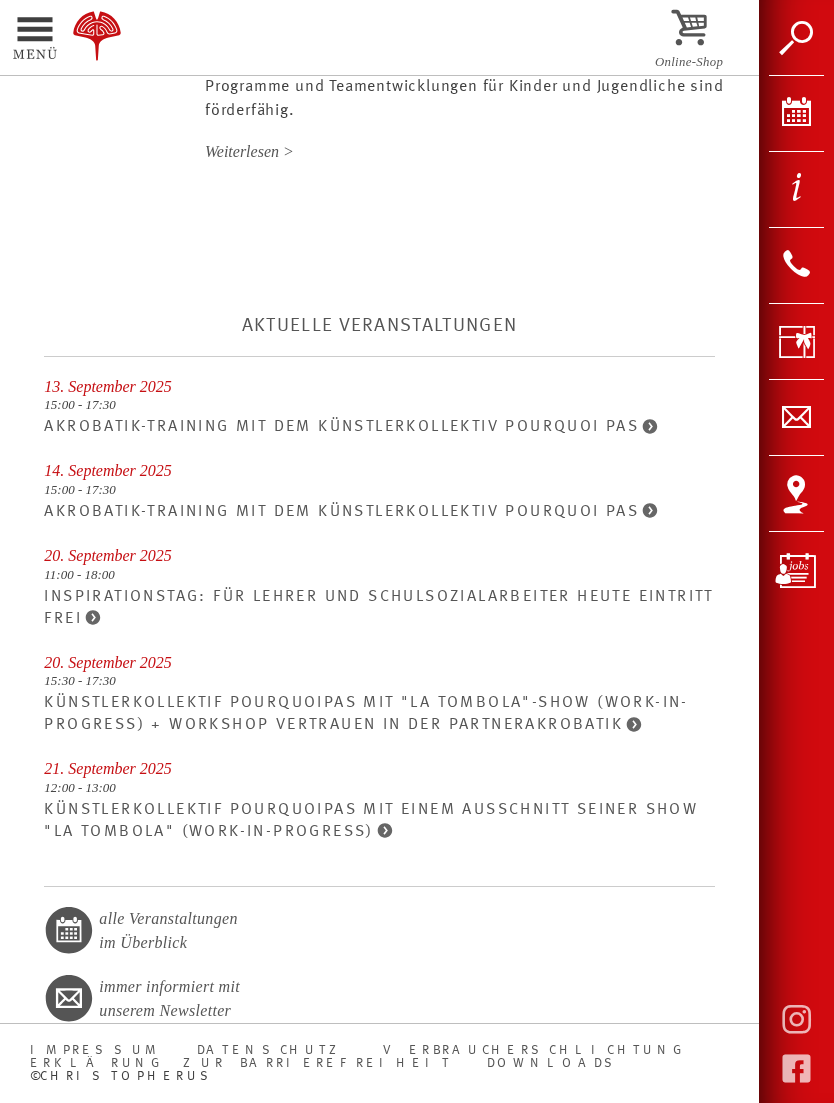 click on "EINS+ALLES öffnet am 13. Juli wieder!" at bounding box center (439, -1434) 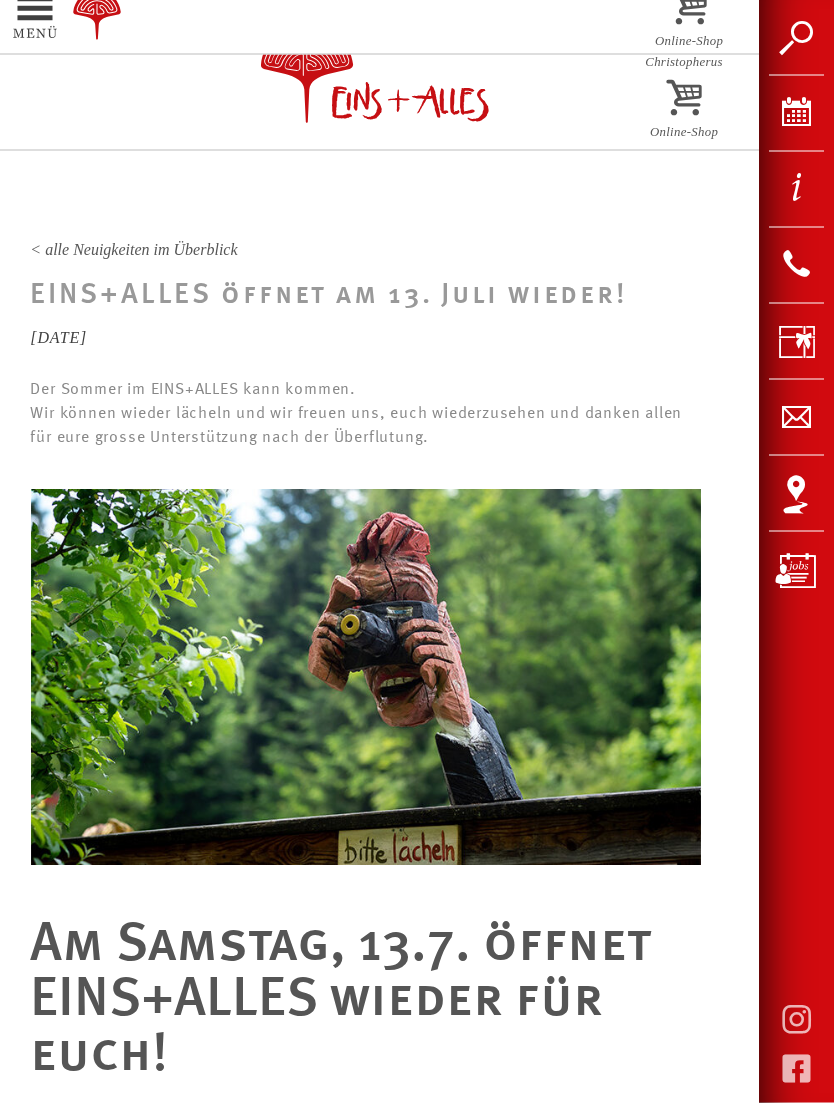 scroll, scrollTop: 0, scrollLeft: 0, axis: both 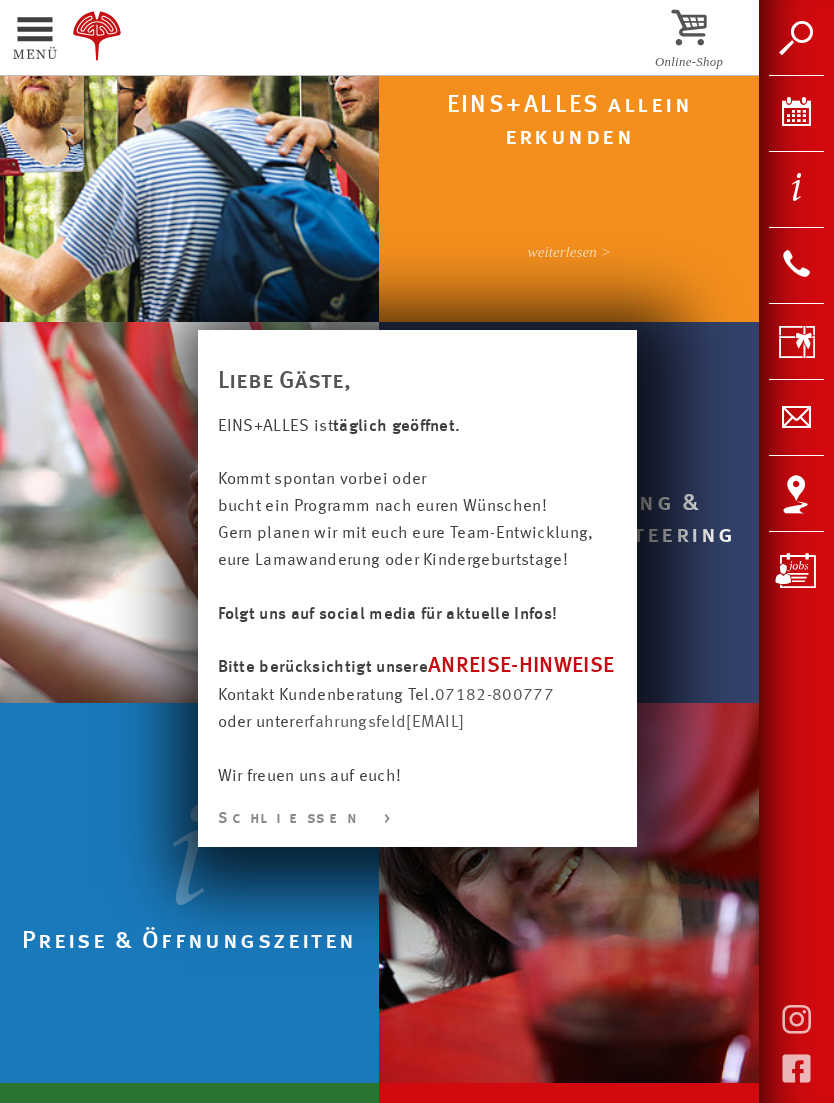 click on "Schließen >" at bounding box center [417, 819] 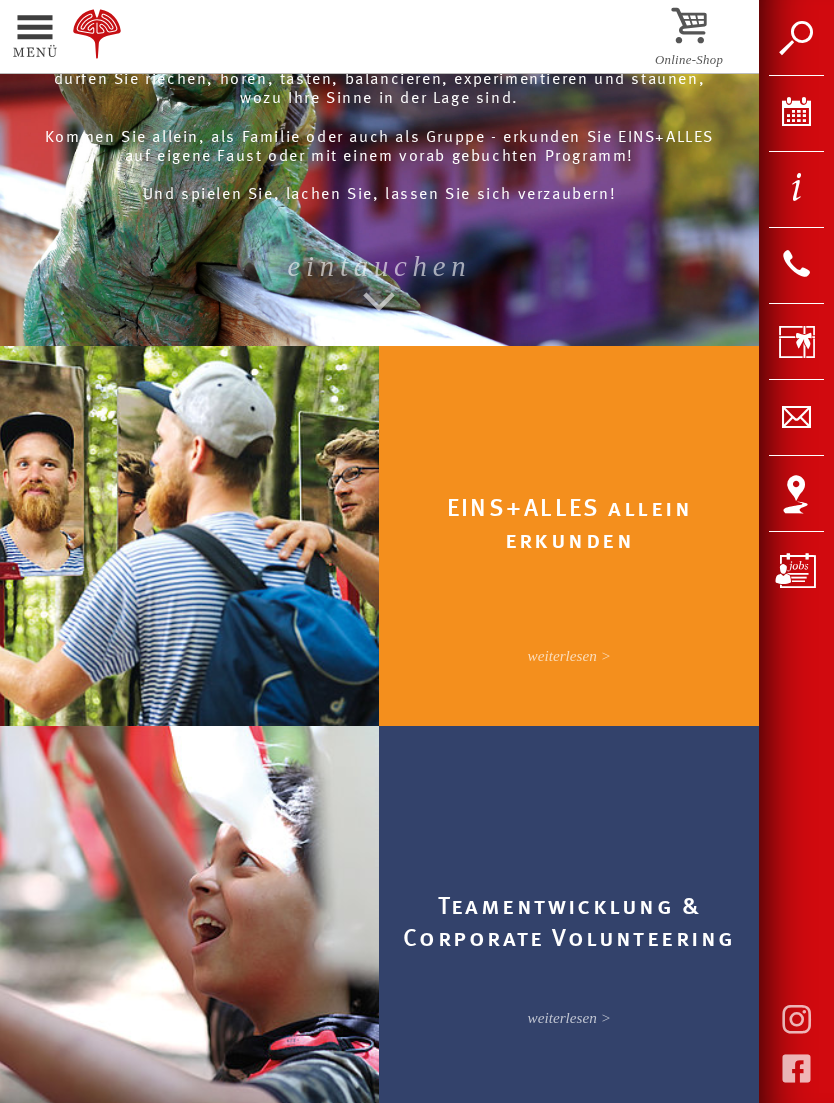 scroll, scrollTop: 0, scrollLeft: 0, axis: both 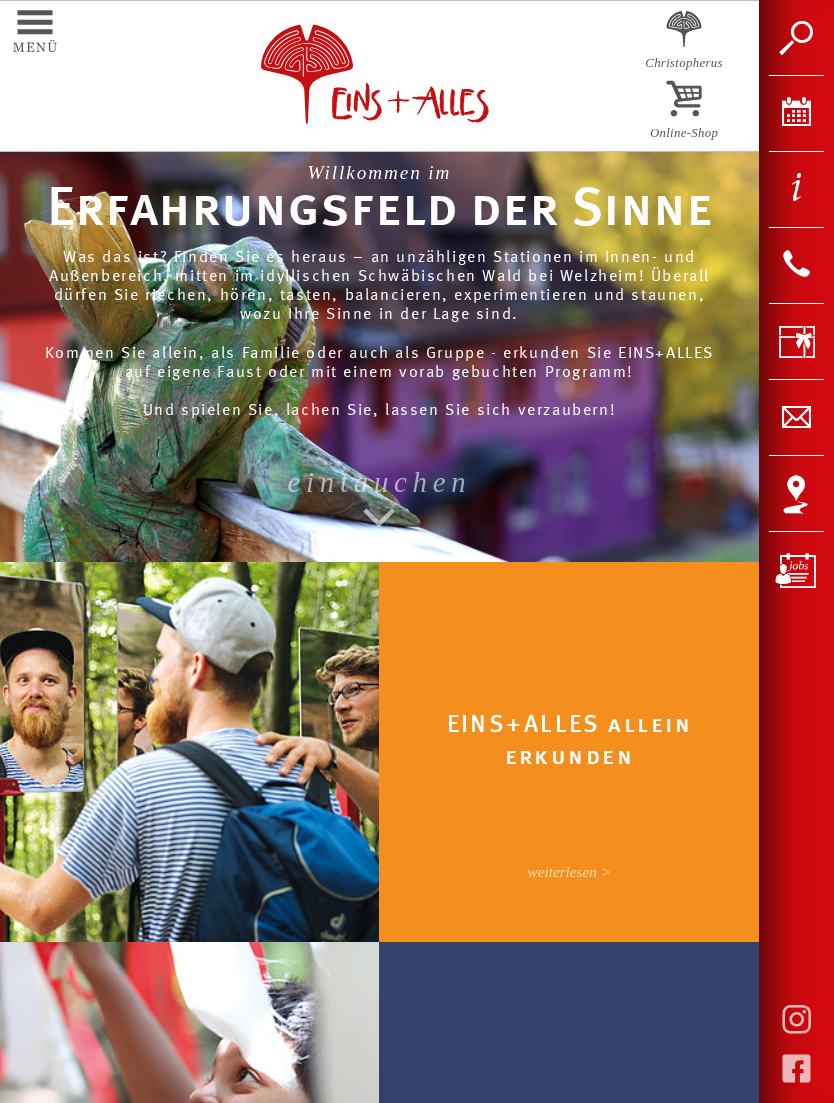 click at bounding box center (8, -47) 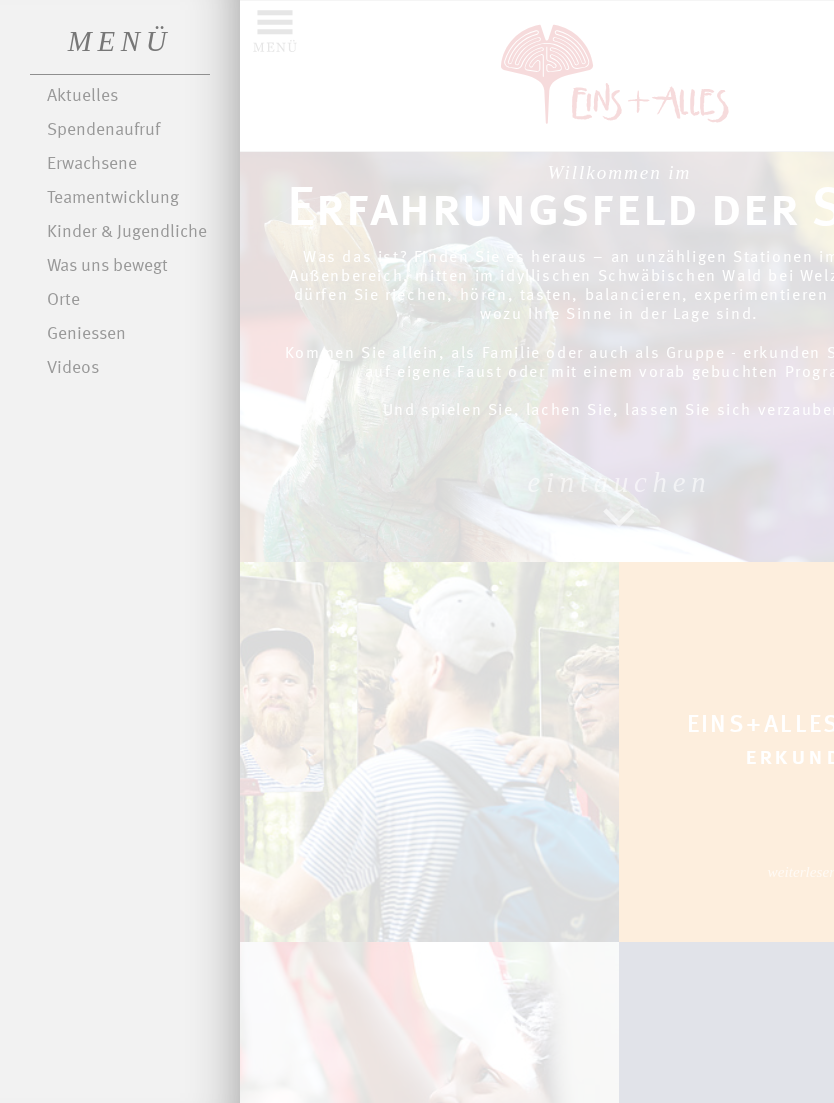 click at bounding box center [417, 551] 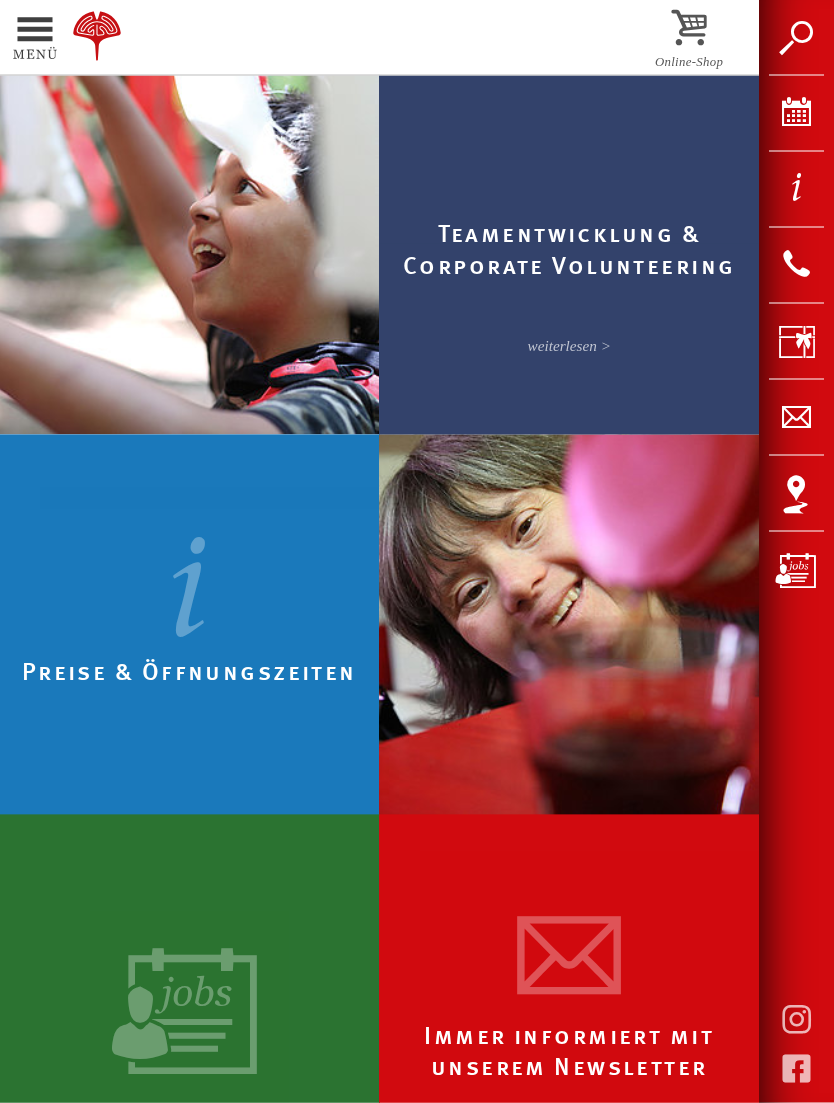scroll, scrollTop: 985, scrollLeft: 0, axis: vertical 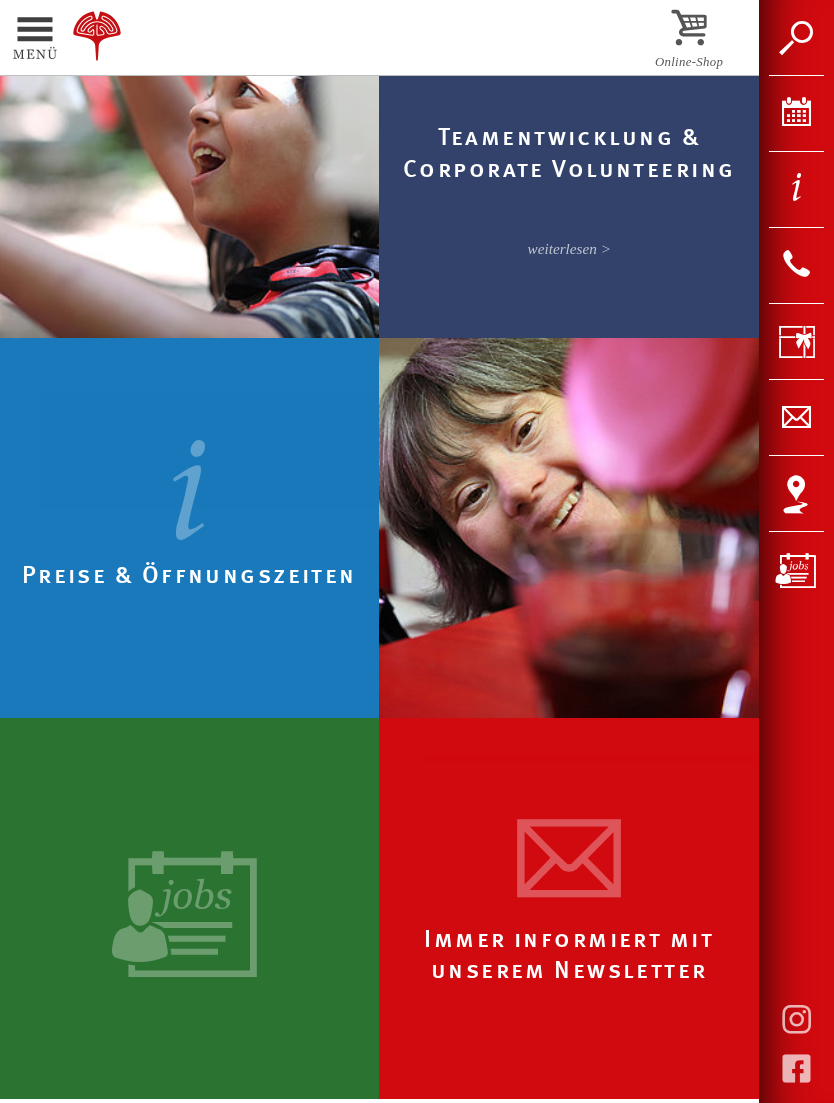 click at bounding box center (189, 538) 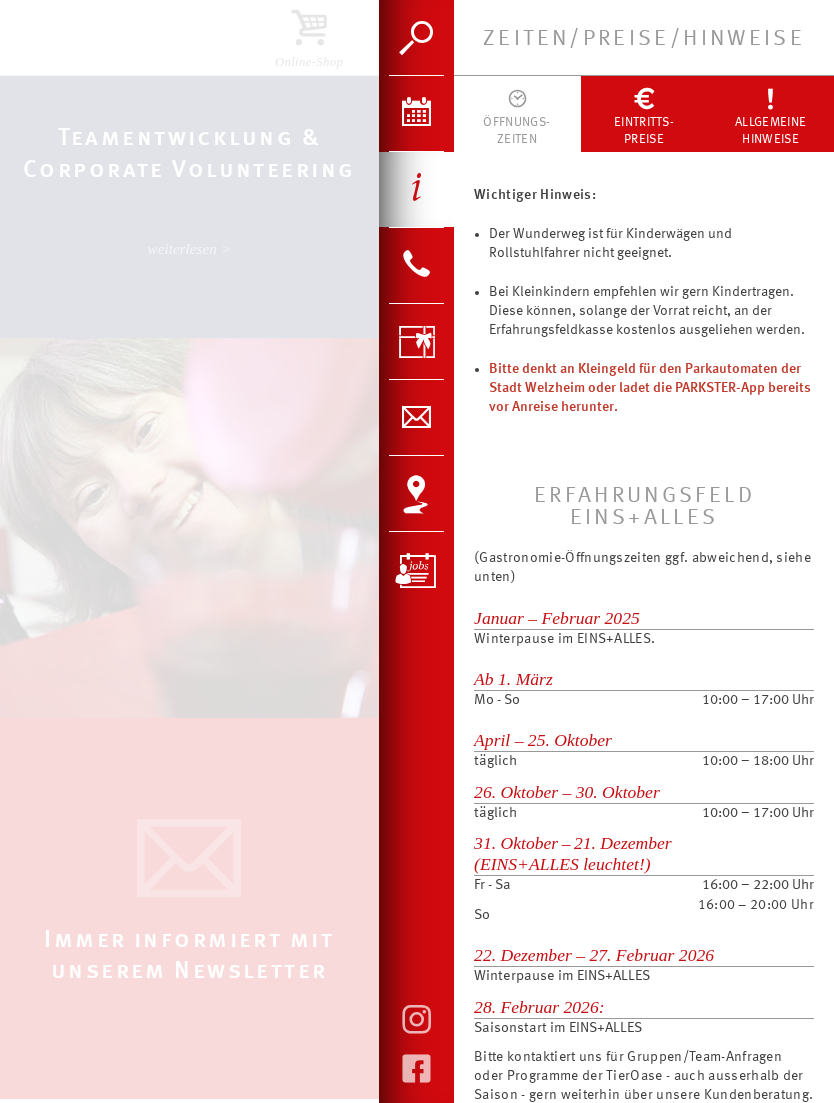 click at bounding box center (644, 95) 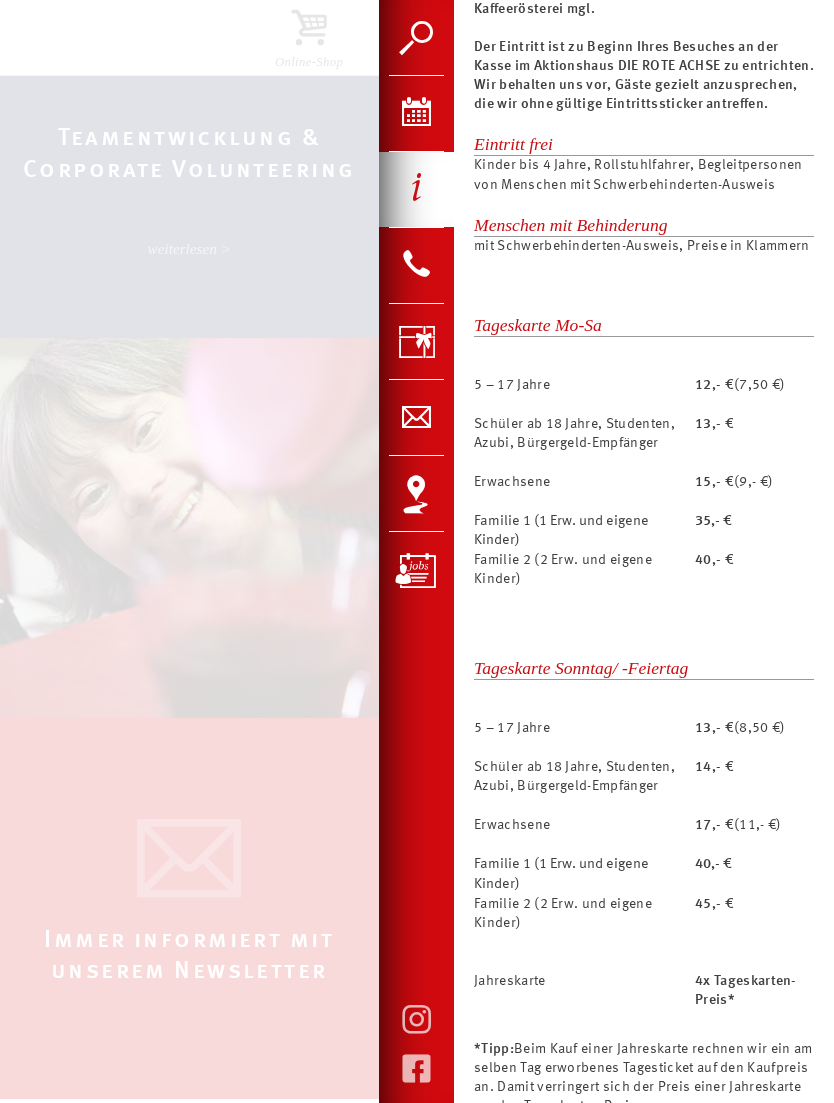 scroll, scrollTop: 130, scrollLeft: 0, axis: vertical 